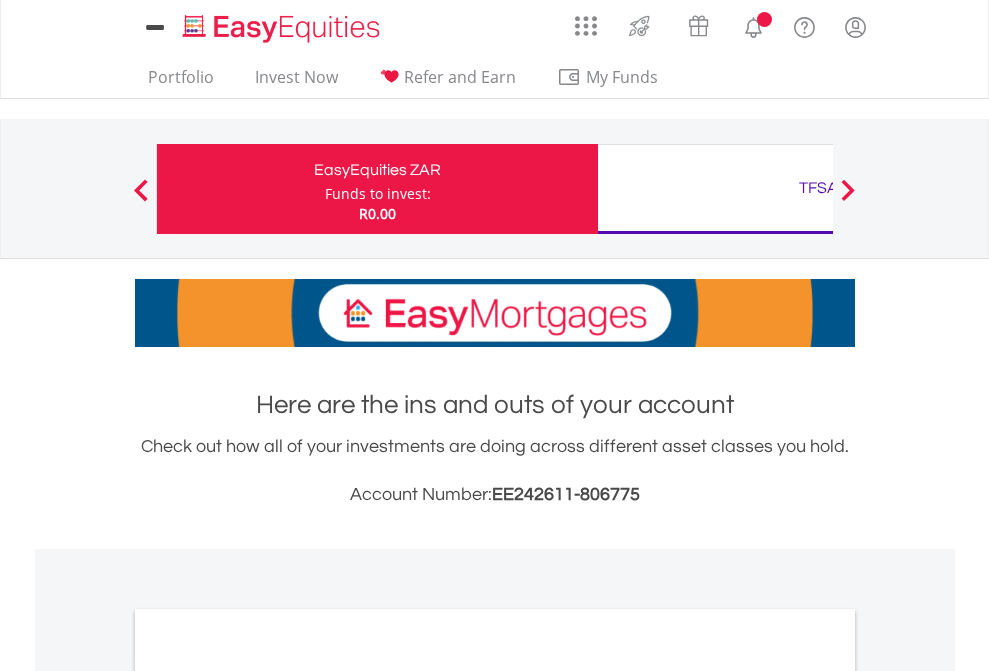 scroll, scrollTop: 0, scrollLeft: 0, axis: both 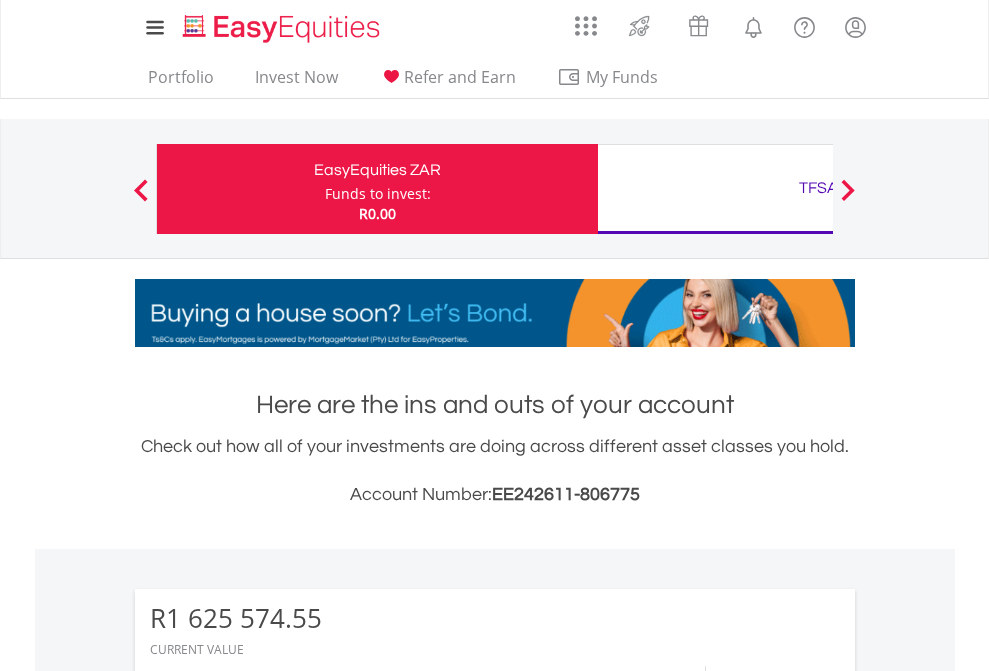 click on "Funds to invest:" at bounding box center (378, 194) 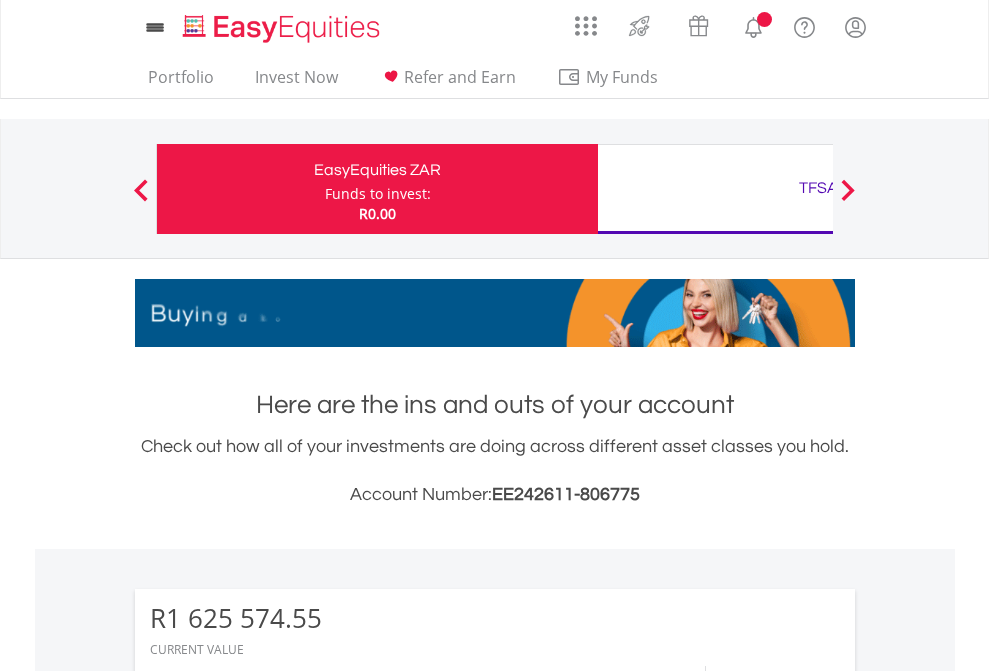 scroll, scrollTop: 0, scrollLeft: 0, axis: both 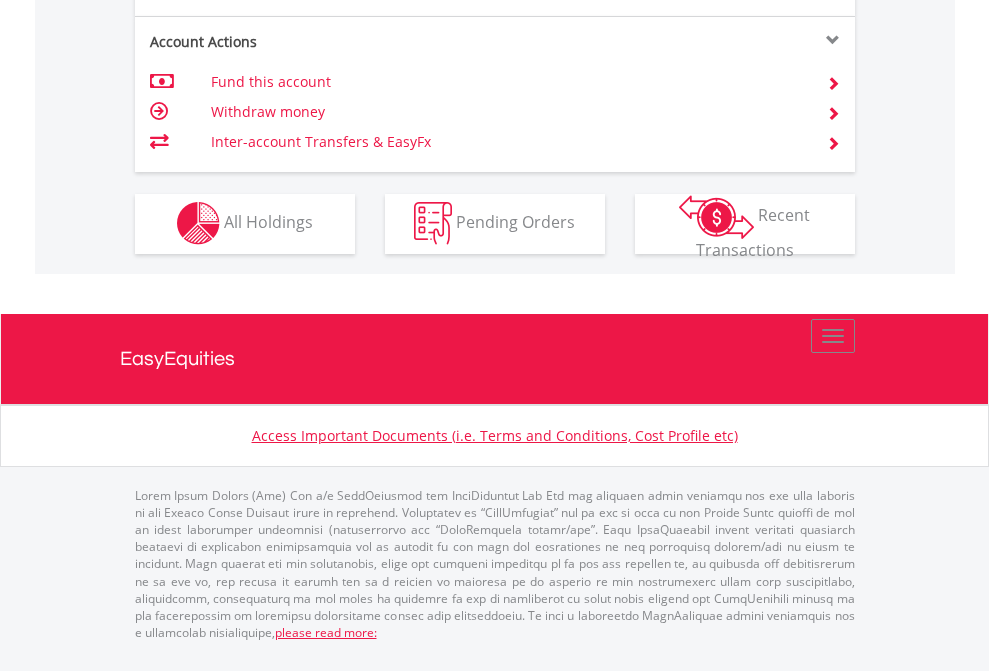click on "Investment types" at bounding box center [706, -337] 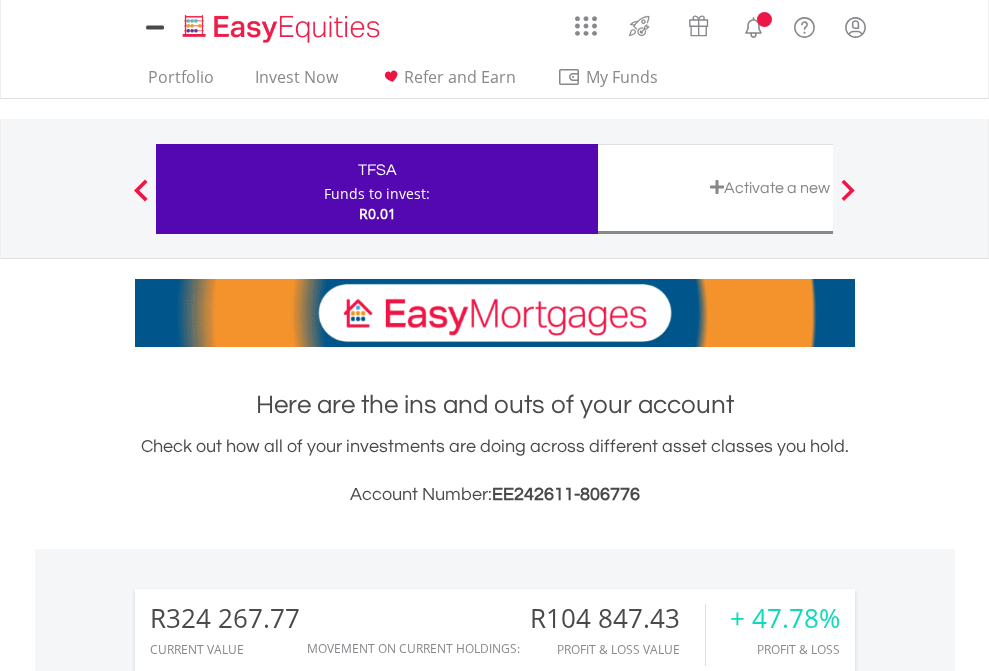 scroll, scrollTop: 0, scrollLeft: 0, axis: both 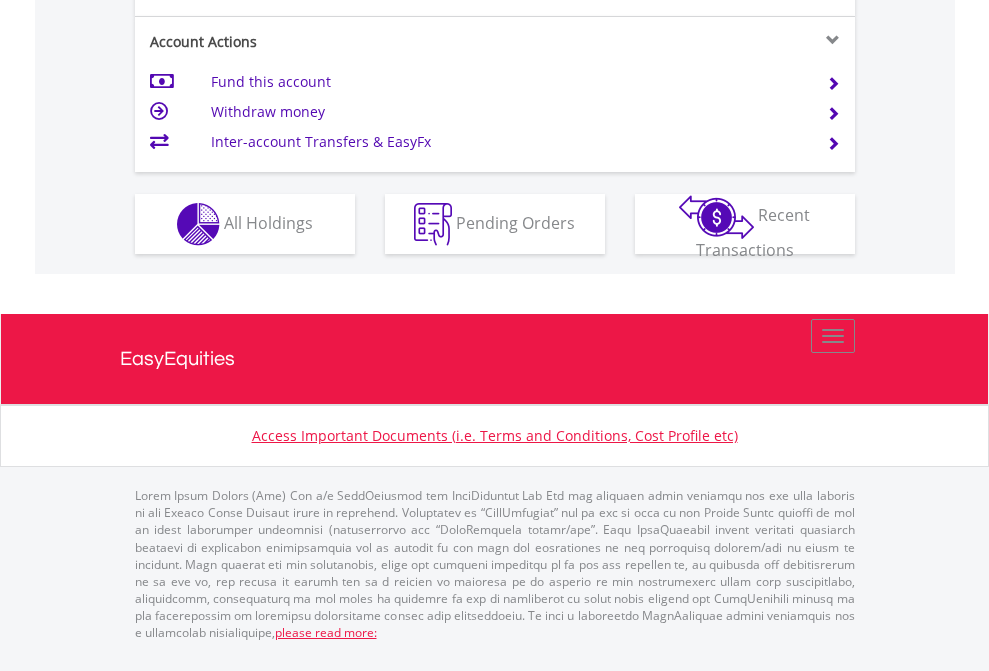 click on "Investment types" at bounding box center (706, -337) 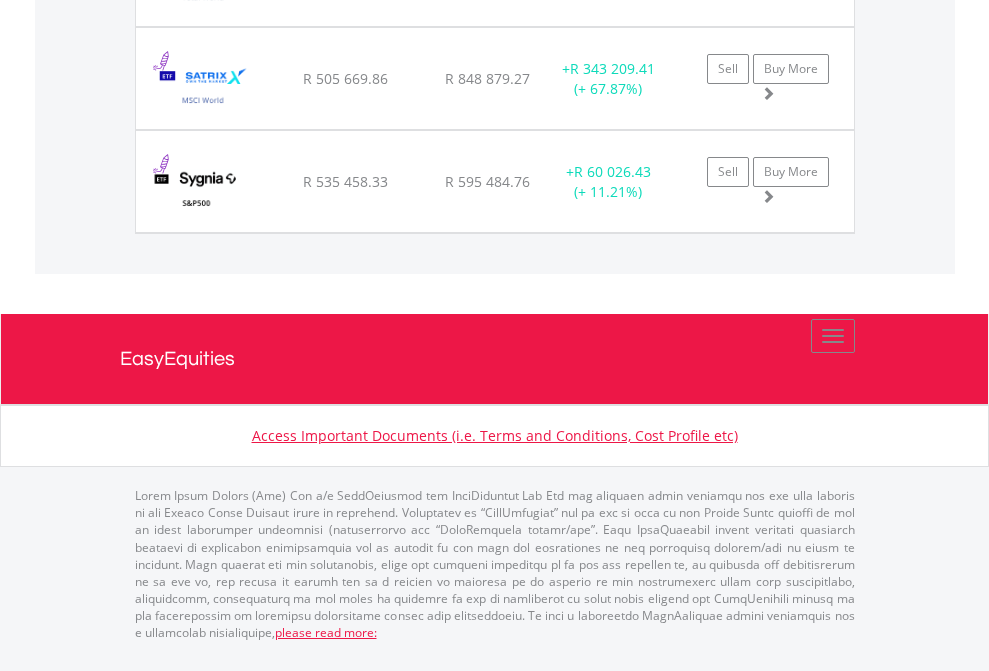 click on "TFSA" at bounding box center [818, -1174] 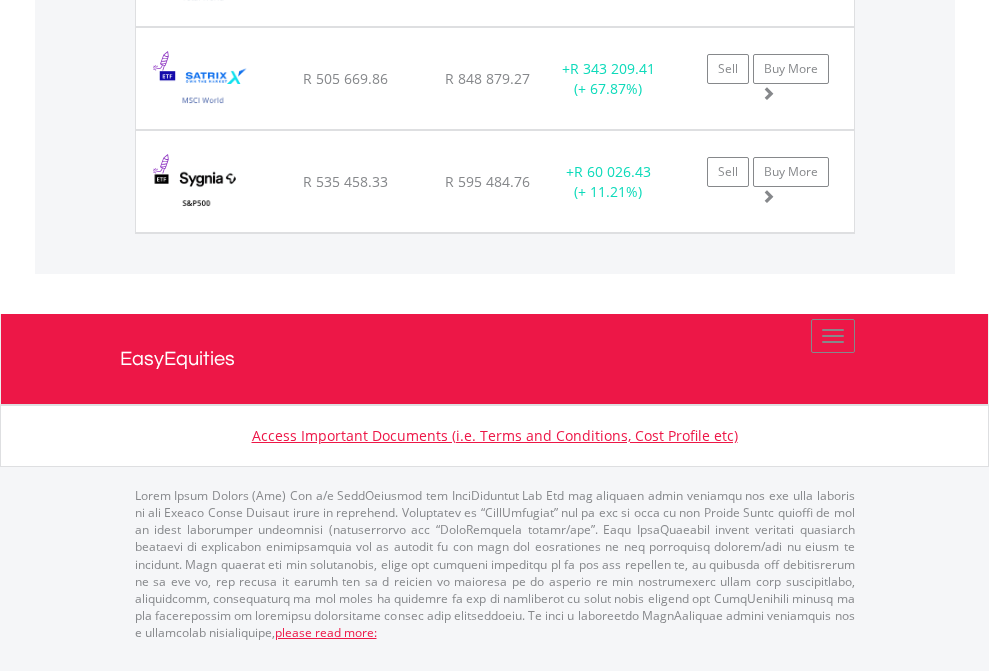 scroll, scrollTop: 144, scrollLeft: 0, axis: vertical 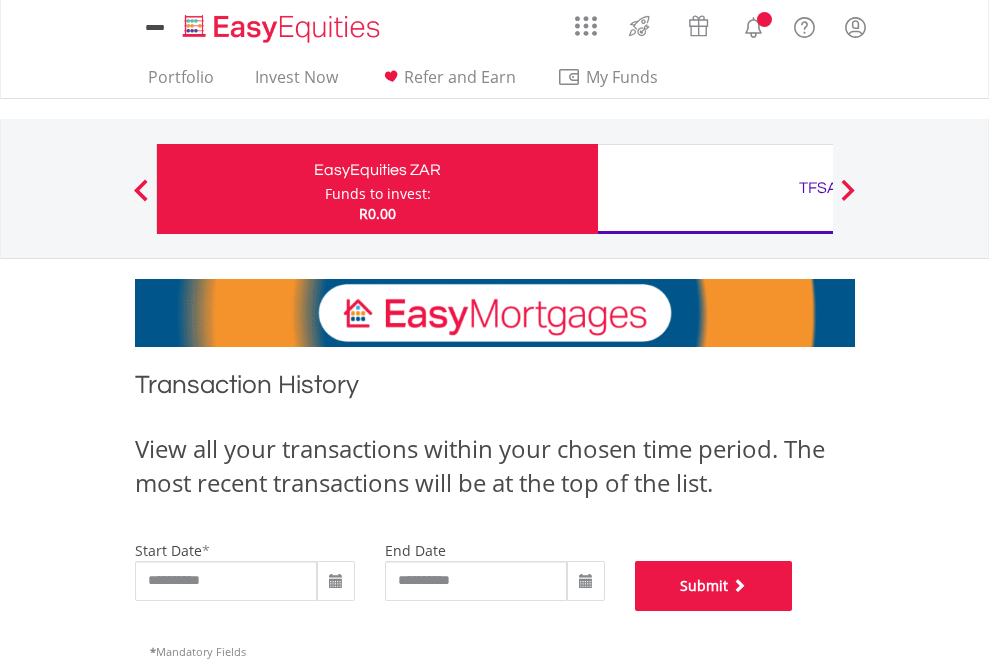 click on "Submit" at bounding box center [714, 586] 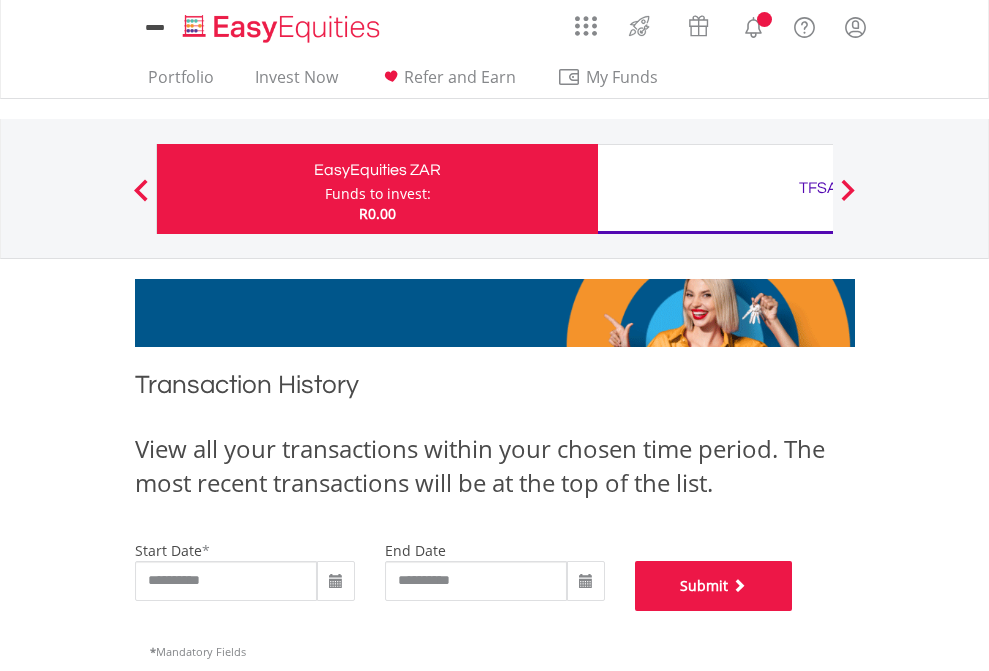 scroll, scrollTop: 811, scrollLeft: 0, axis: vertical 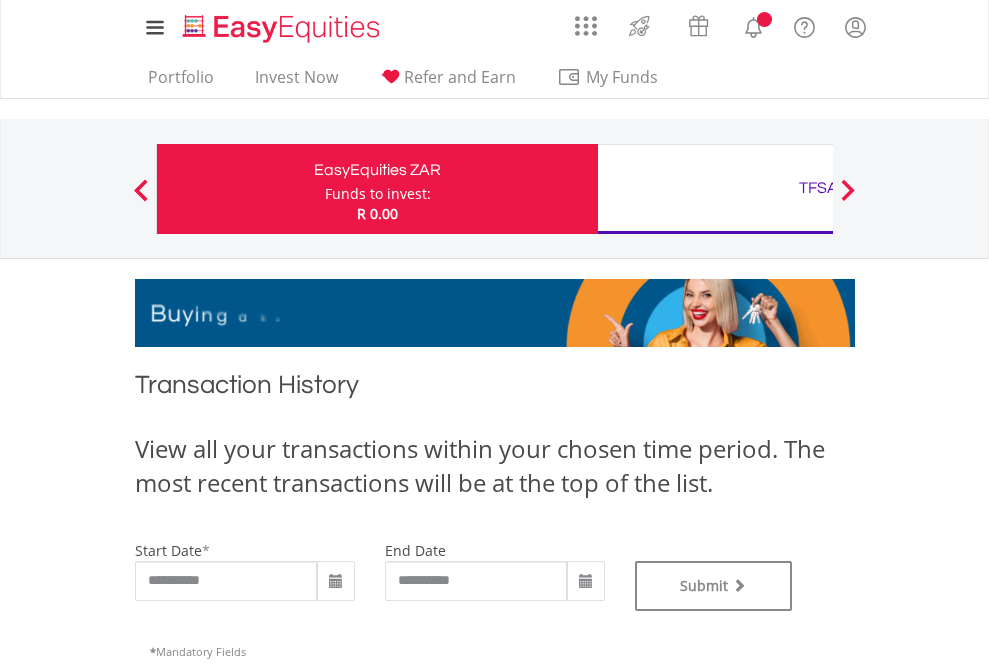 click on "TFSA" at bounding box center (818, 188) 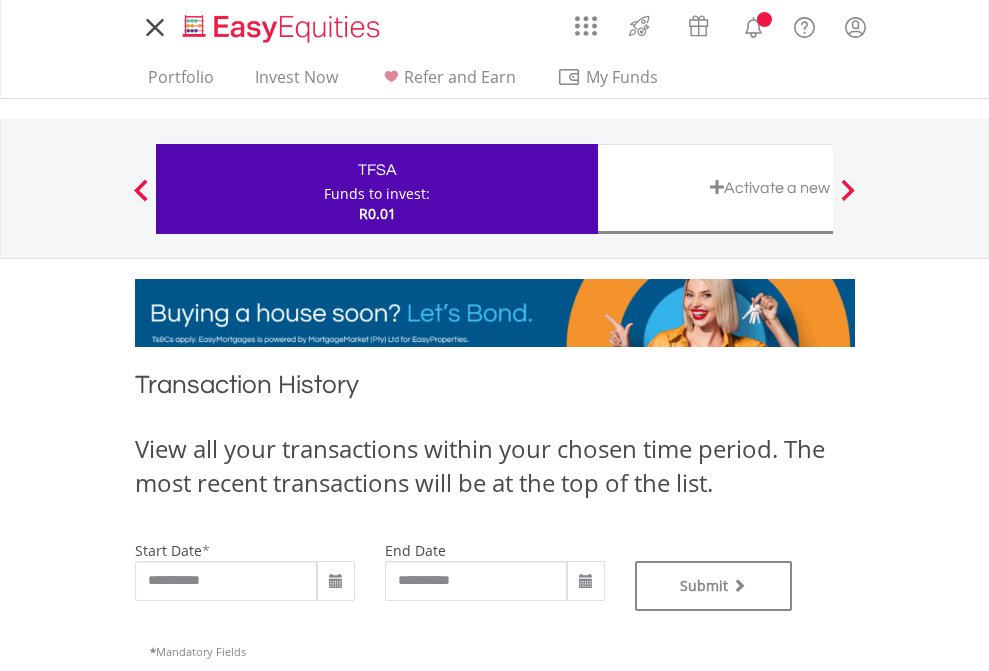 scroll, scrollTop: 0, scrollLeft: 0, axis: both 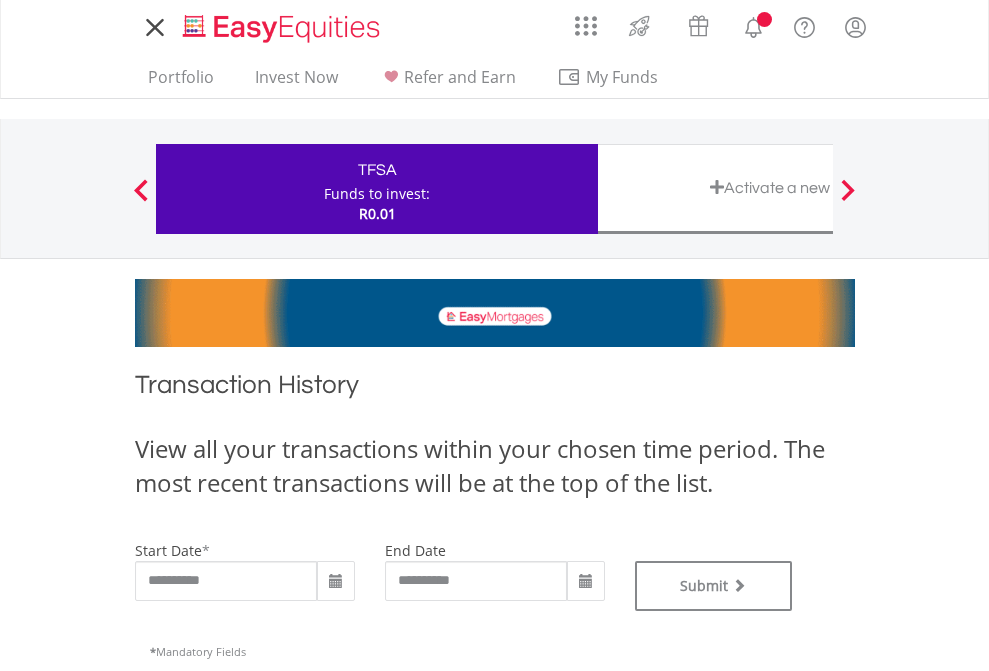 type on "**********" 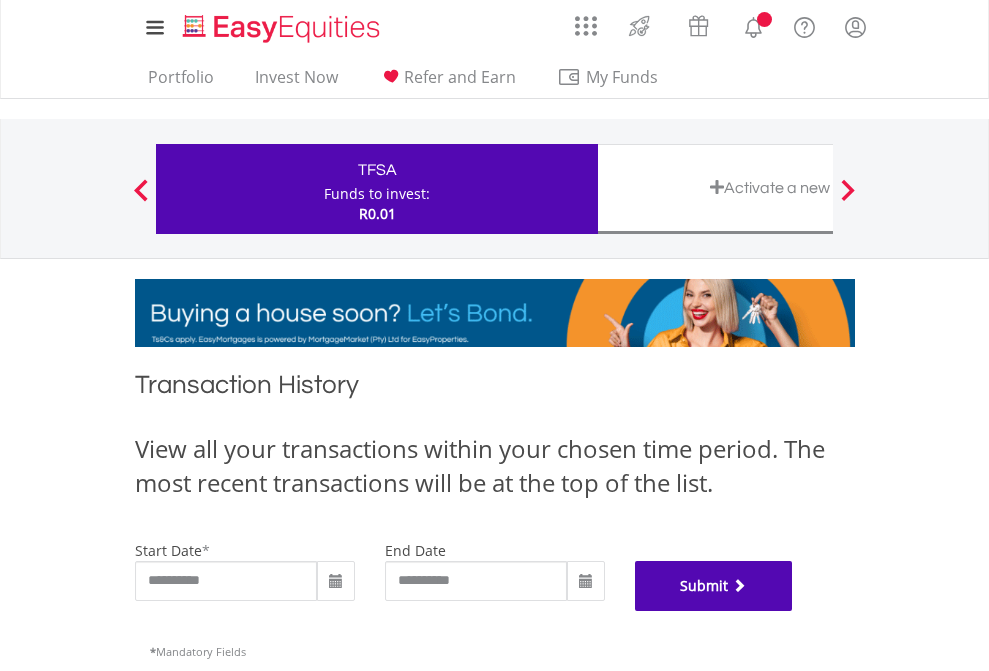 click on "Submit" at bounding box center (714, 586) 